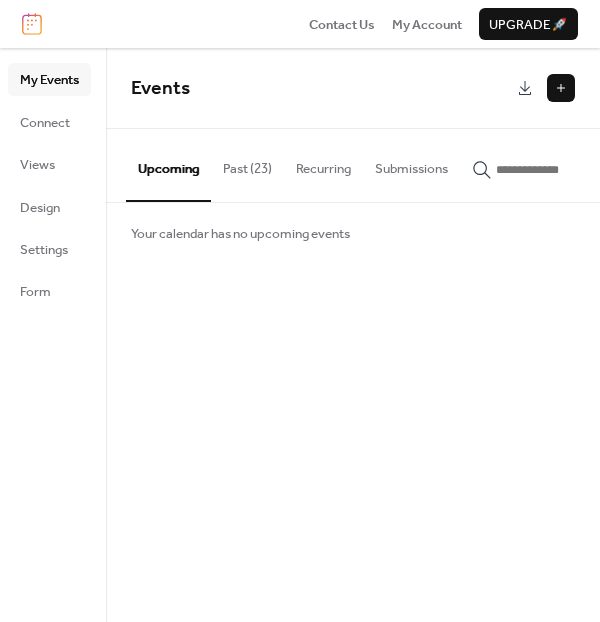 scroll, scrollTop: 0, scrollLeft: 0, axis: both 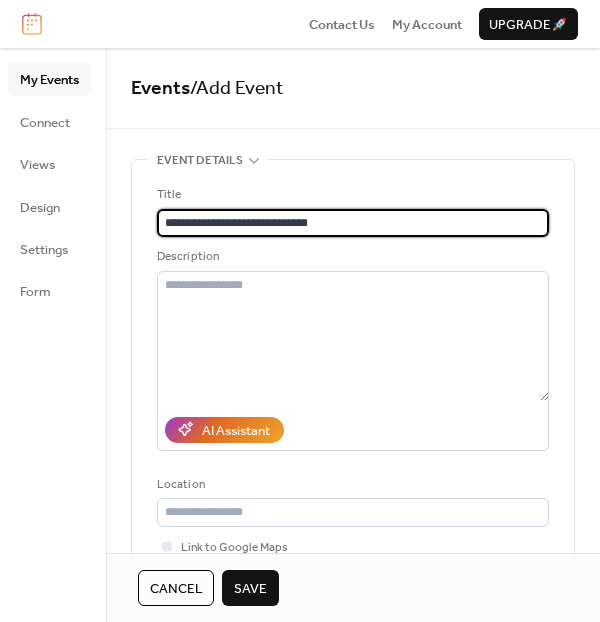 click on "**********" at bounding box center (353, 223) 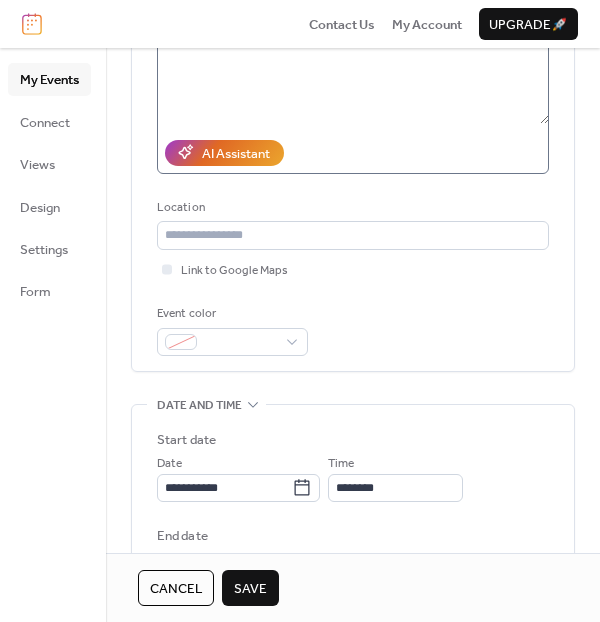 scroll, scrollTop: 278, scrollLeft: 0, axis: vertical 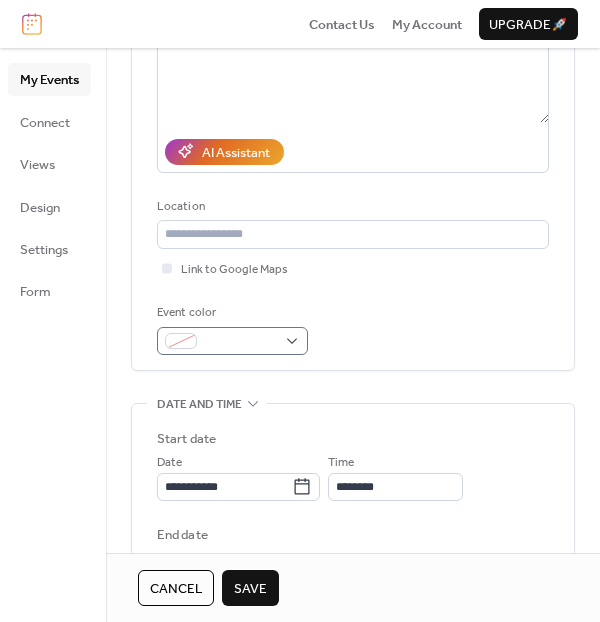 type on "**********" 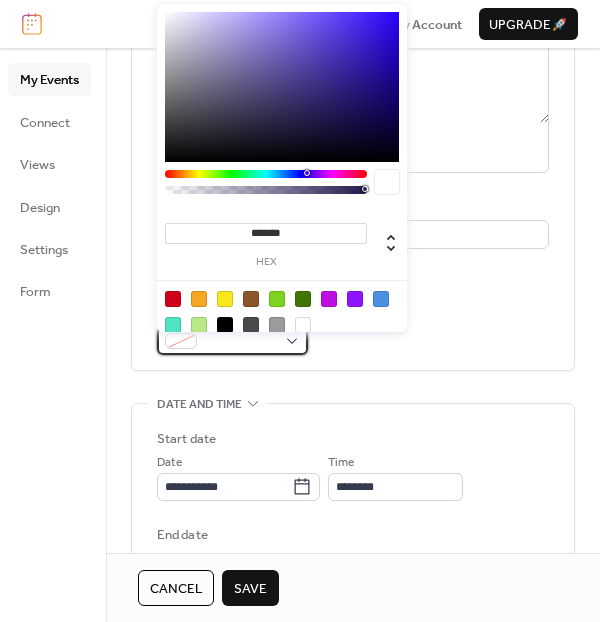 click at bounding box center [240, 342] 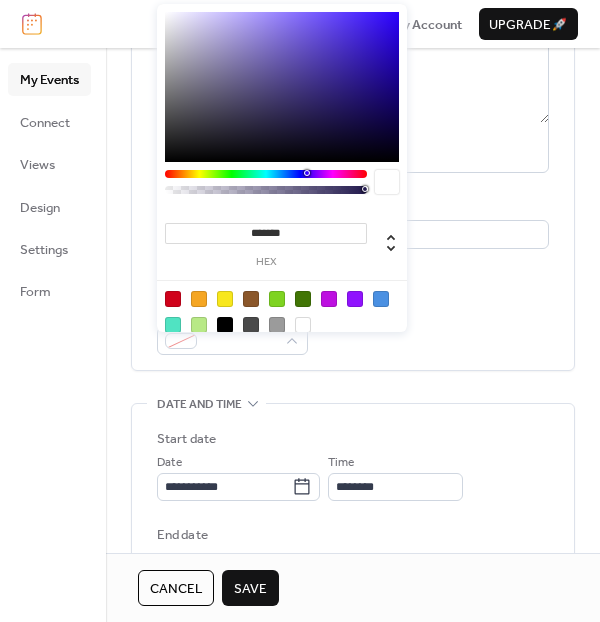 type on "*******" 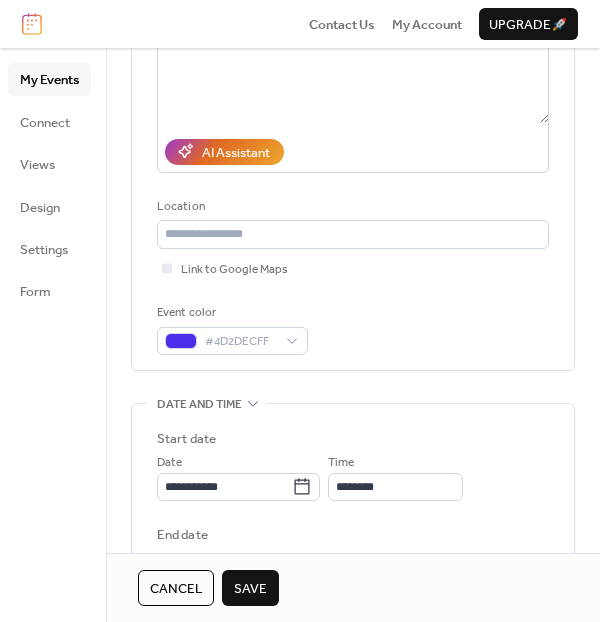 click on "**********" at bounding box center (353, 517) 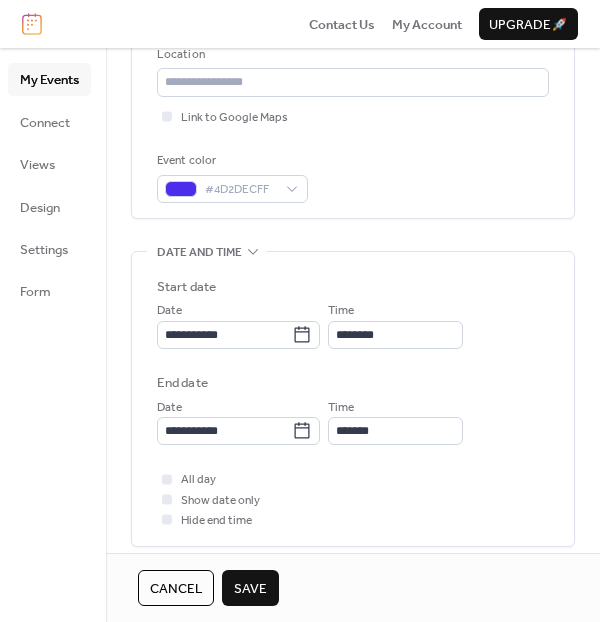 scroll, scrollTop: 439, scrollLeft: 0, axis: vertical 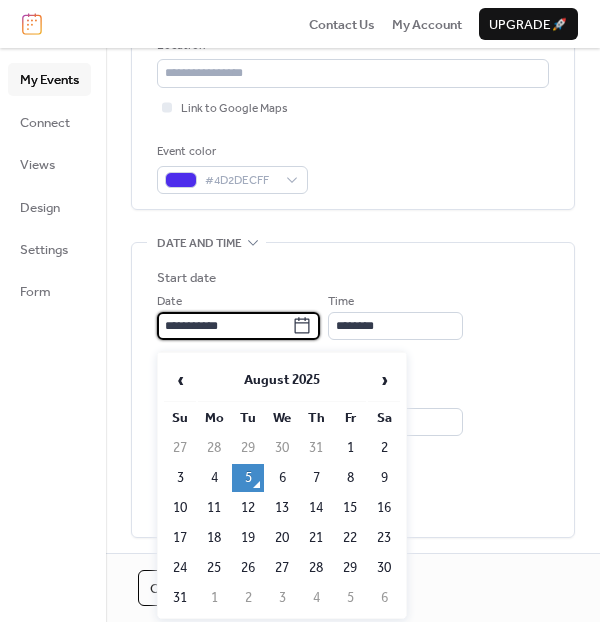 click on "**********" at bounding box center [224, 326] 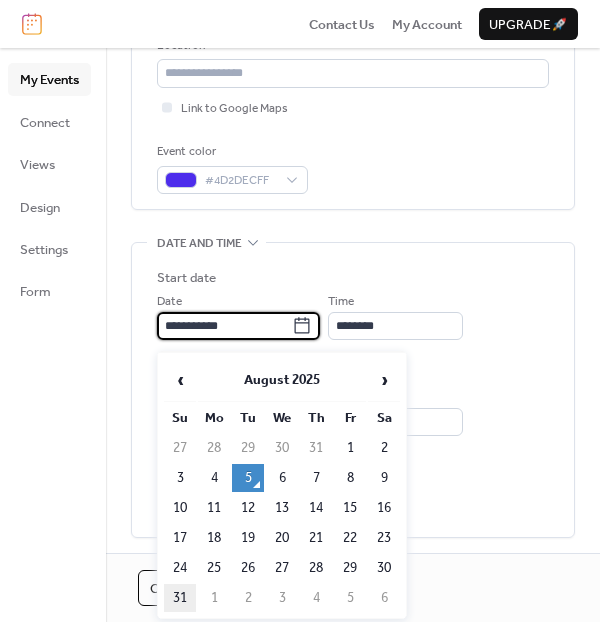 click on "31" at bounding box center (180, 598) 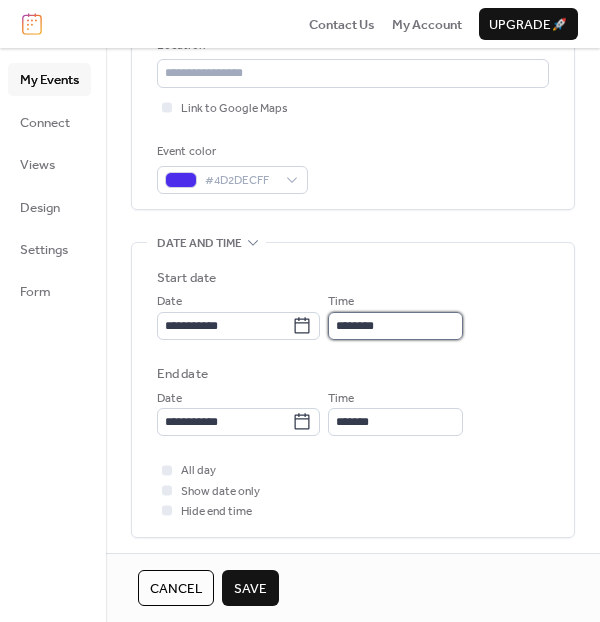 click on "********" at bounding box center (395, 326) 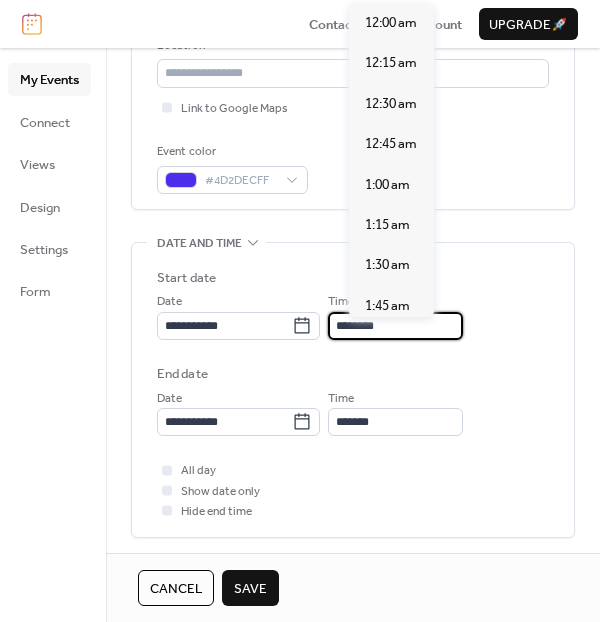 scroll, scrollTop: 1891, scrollLeft: 0, axis: vertical 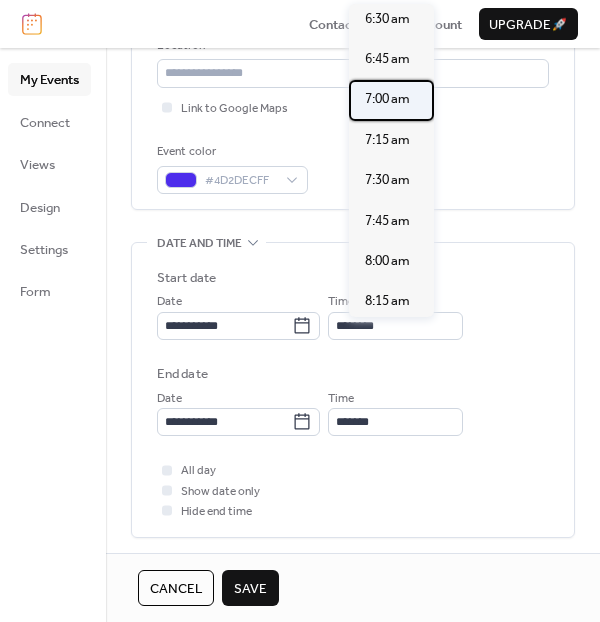 click on "7:00 am" at bounding box center (387, 99) 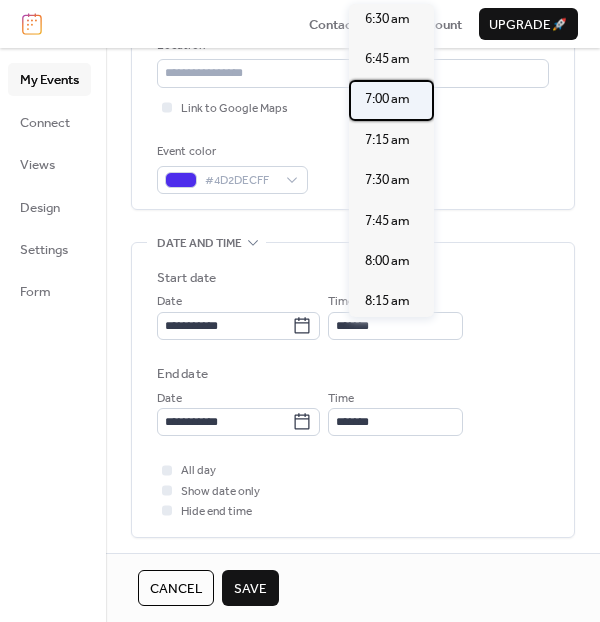 type on "*******" 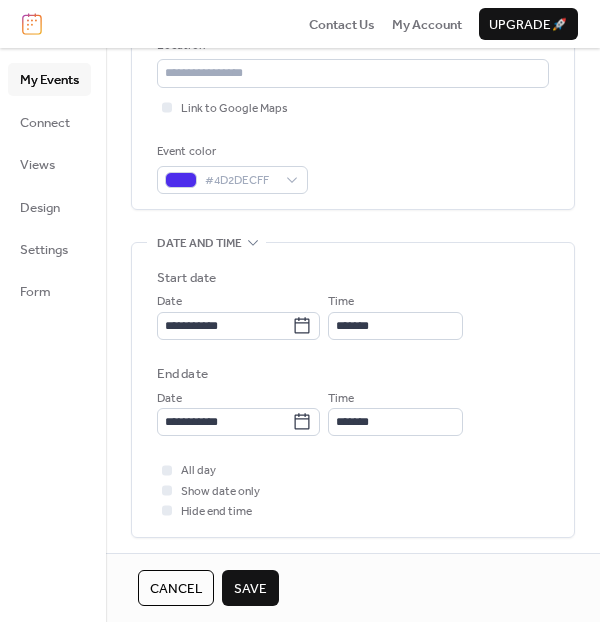 scroll, scrollTop: 563, scrollLeft: 0, axis: vertical 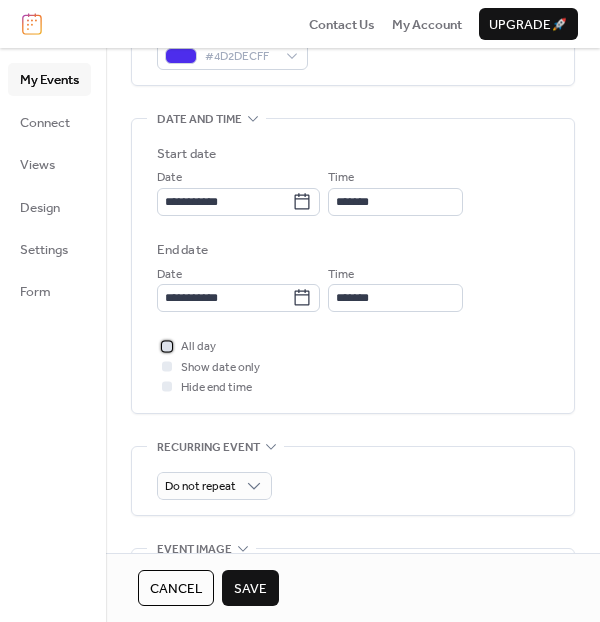 click at bounding box center (167, 346) 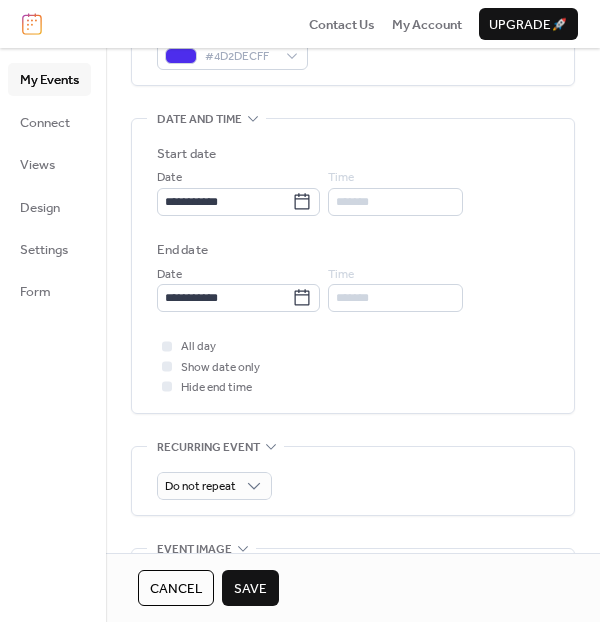 click on "Save" at bounding box center [250, 589] 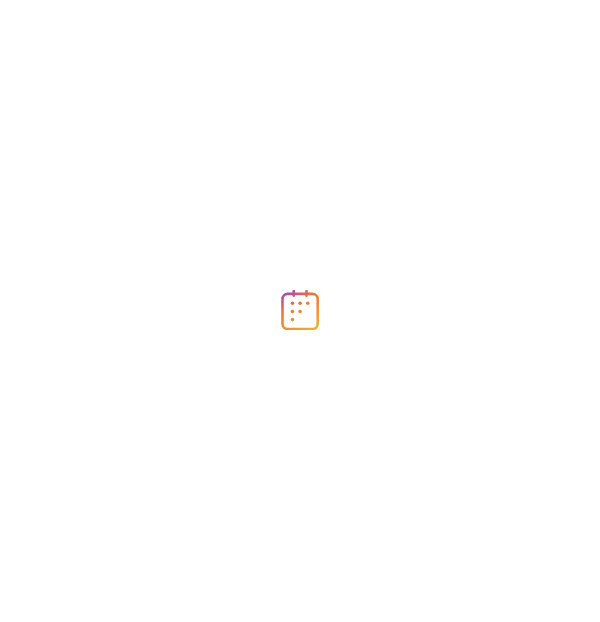 scroll, scrollTop: 0, scrollLeft: 0, axis: both 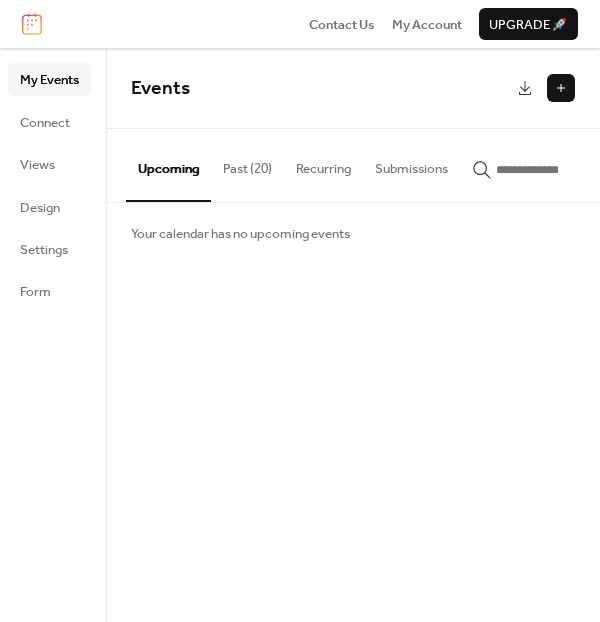 click at bounding box center [561, 88] 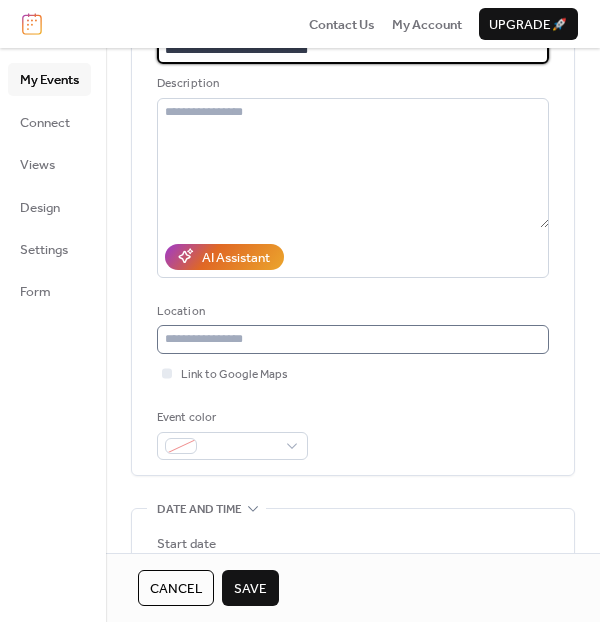 scroll, scrollTop: 185, scrollLeft: 0, axis: vertical 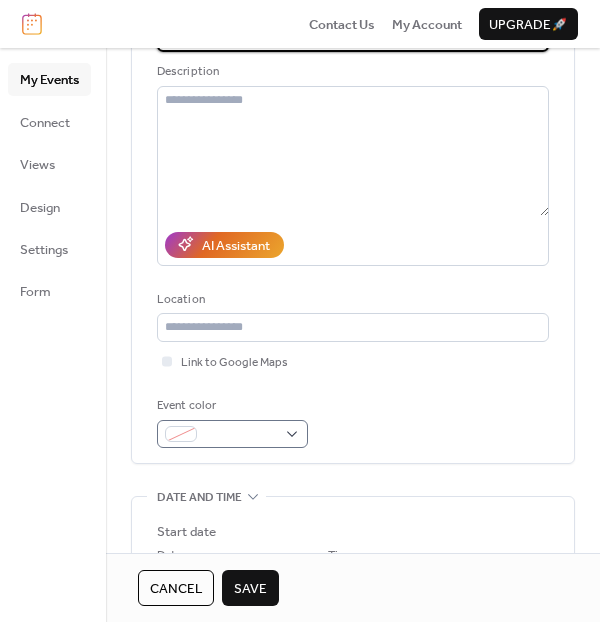 type on "**********" 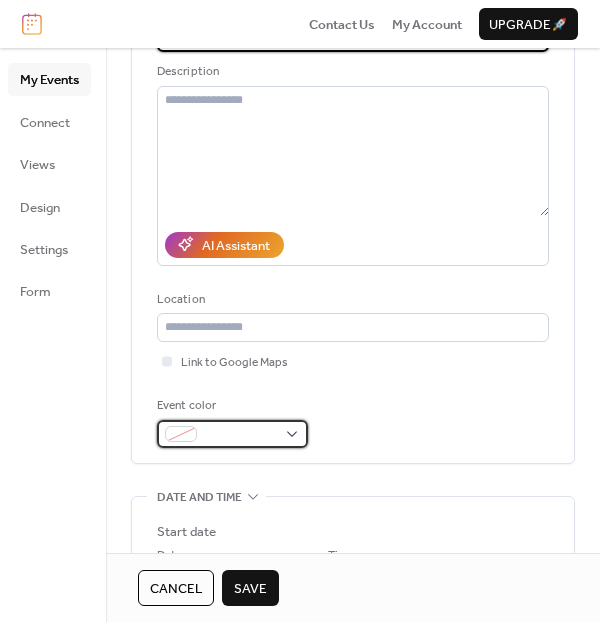 click at bounding box center [232, 434] 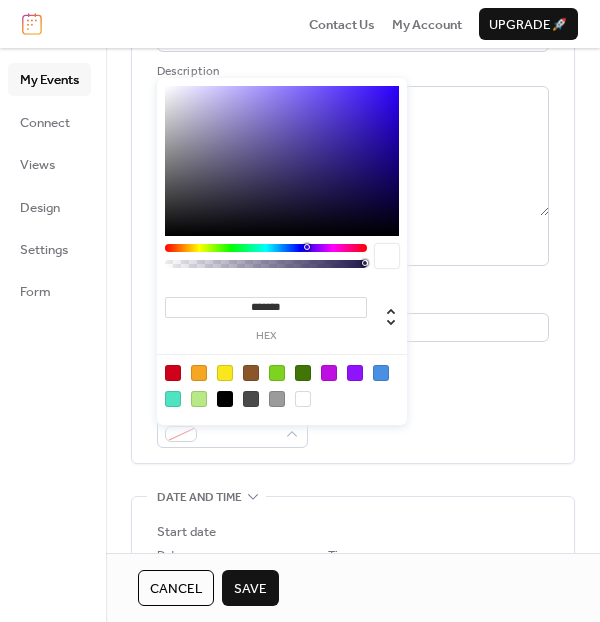 type on "*******" 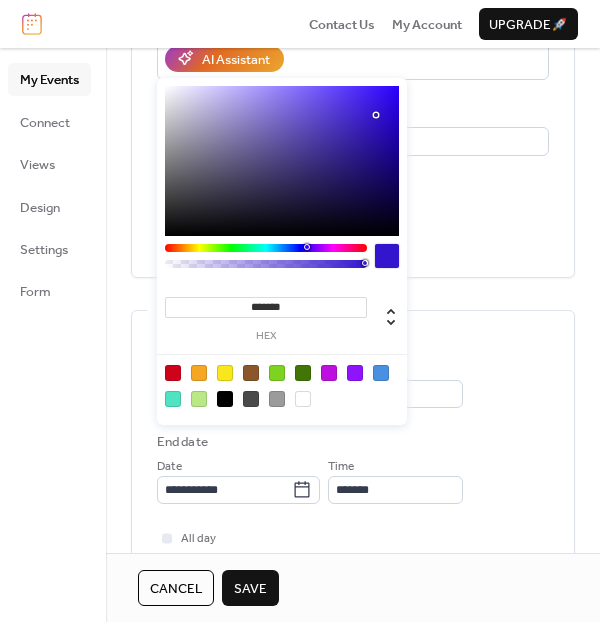 scroll, scrollTop: 379, scrollLeft: 0, axis: vertical 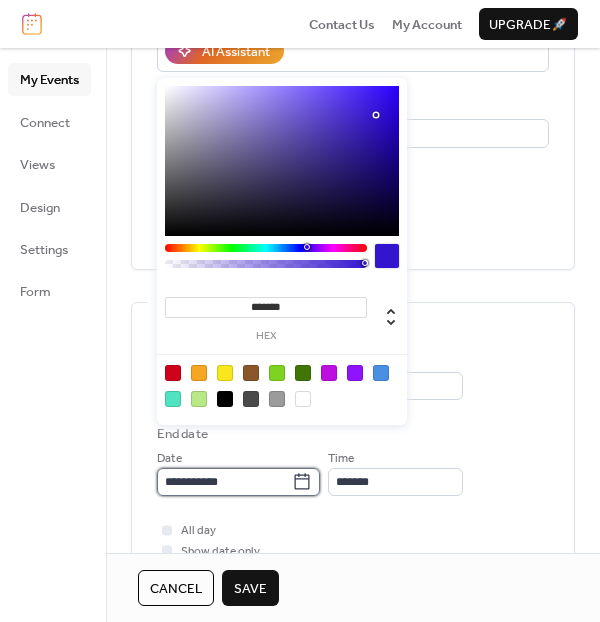 click on "**********" at bounding box center [224, 482] 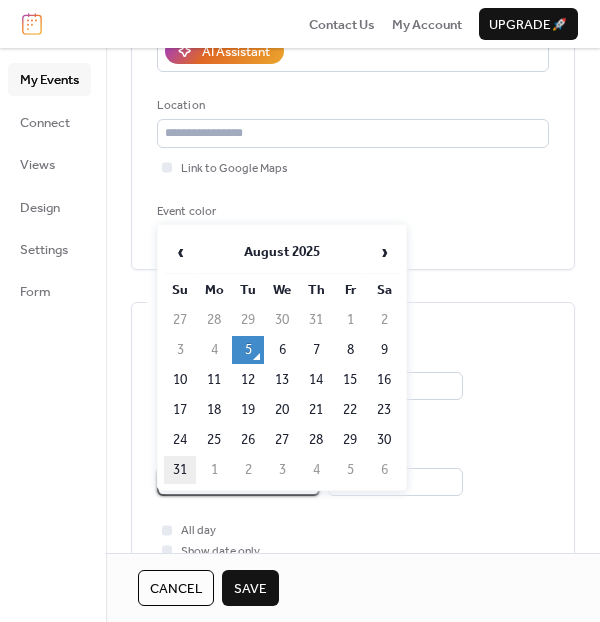 click on "31" at bounding box center (180, 470) 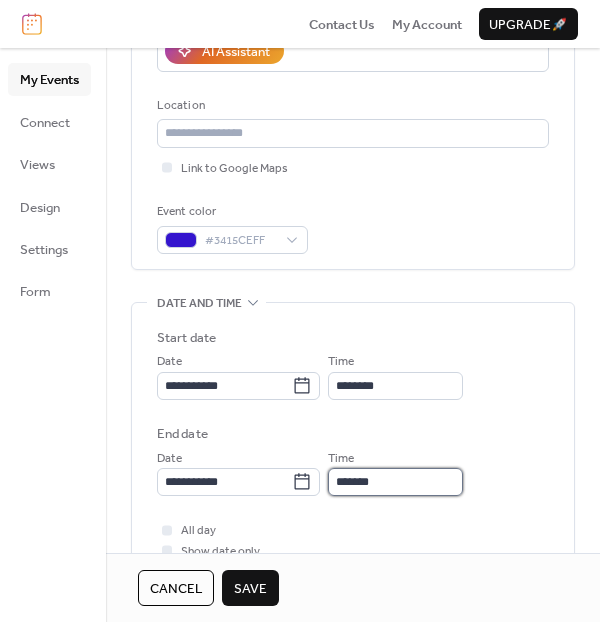 click on "*******" at bounding box center (395, 482) 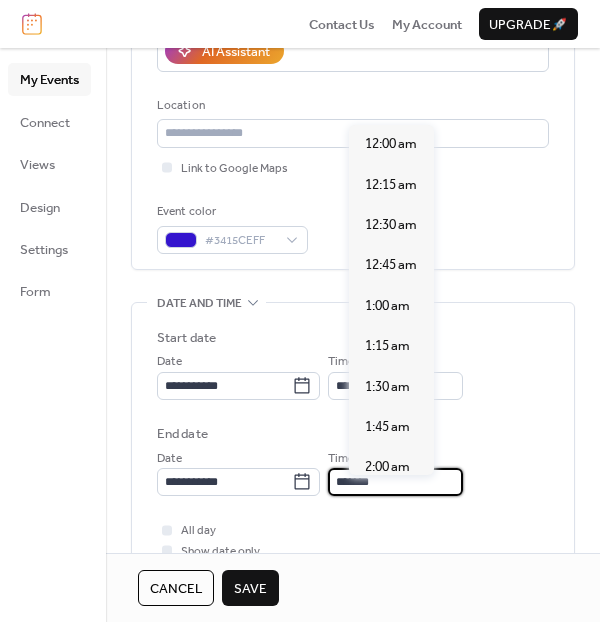 scroll, scrollTop: 2048, scrollLeft: 0, axis: vertical 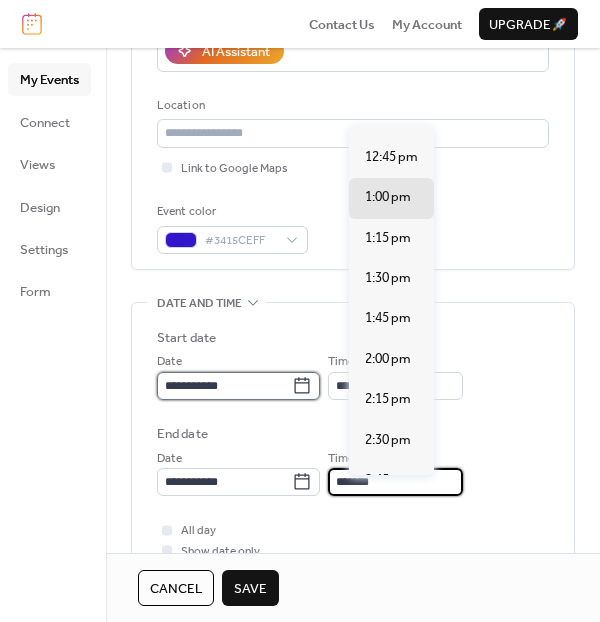 click on "**********" at bounding box center (224, 386) 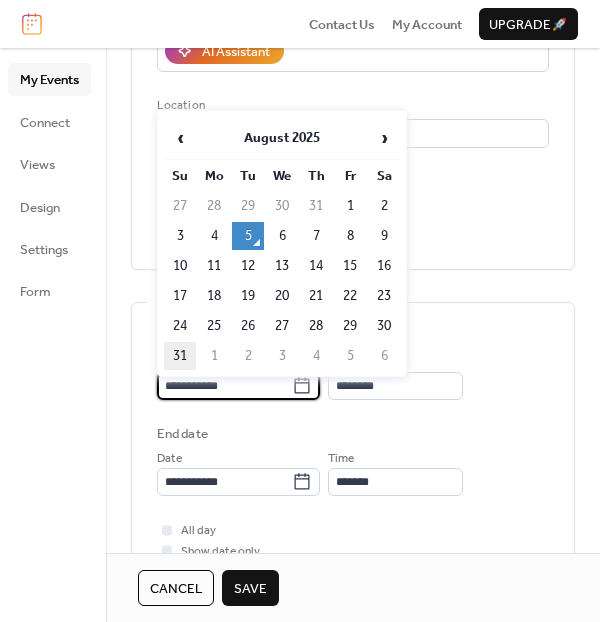 click on "31" at bounding box center [180, 356] 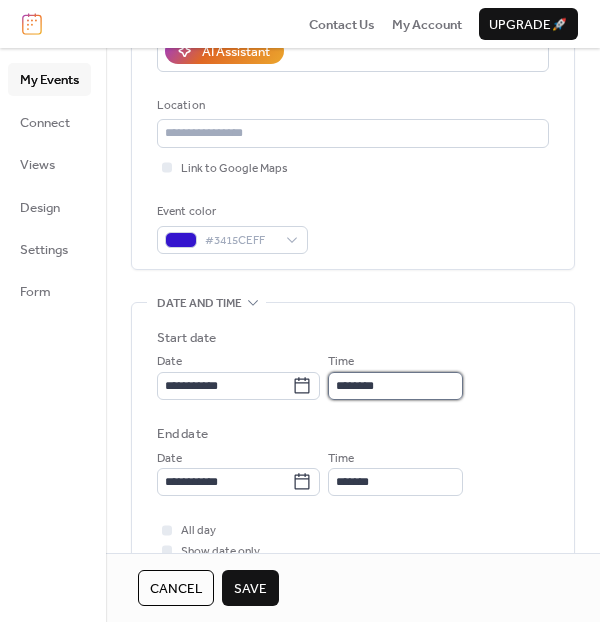 click on "********" at bounding box center [395, 386] 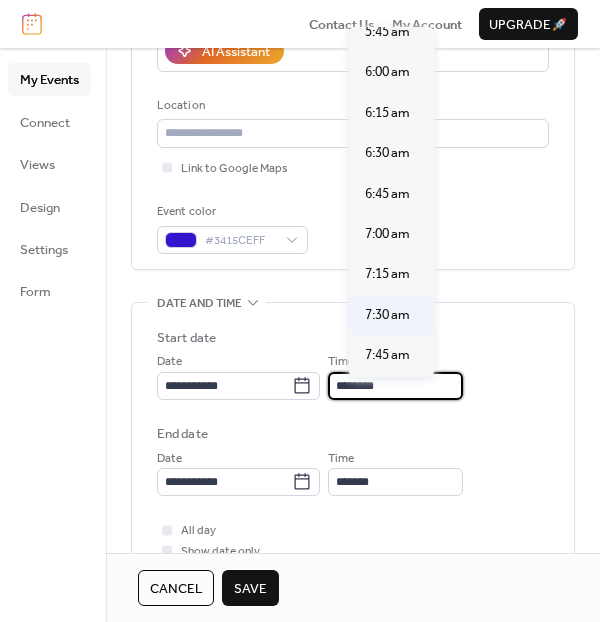 scroll, scrollTop: 1006, scrollLeft: 0, axis: vertical 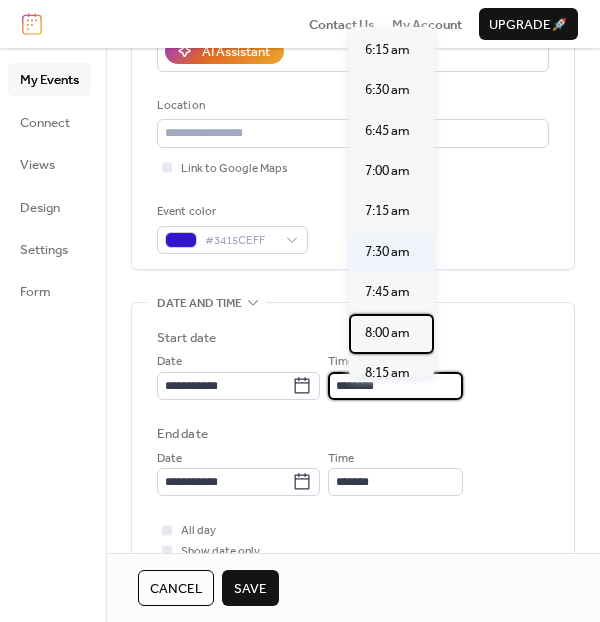 click on "8:00 am" at bounding box center (387, 333) 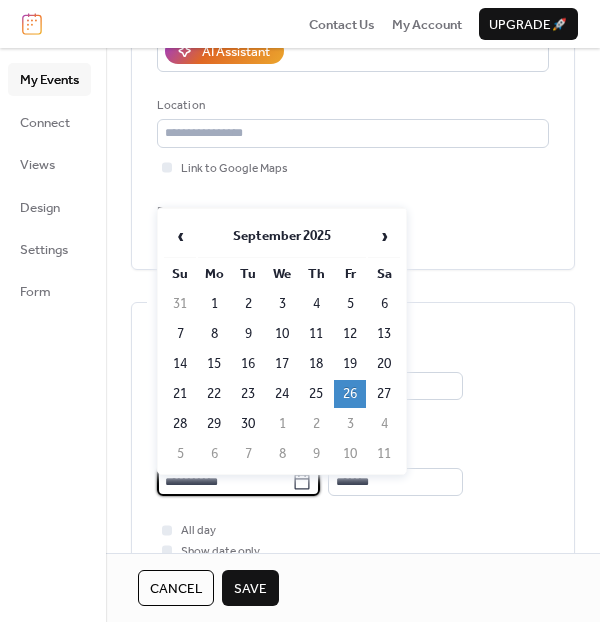 click on "**********" at bounding box center [224, 482] 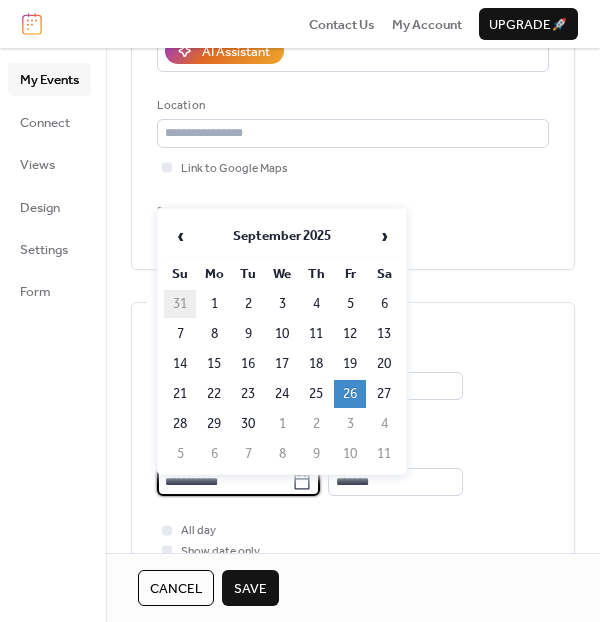 click on "31" at bounding box center (180, 304) 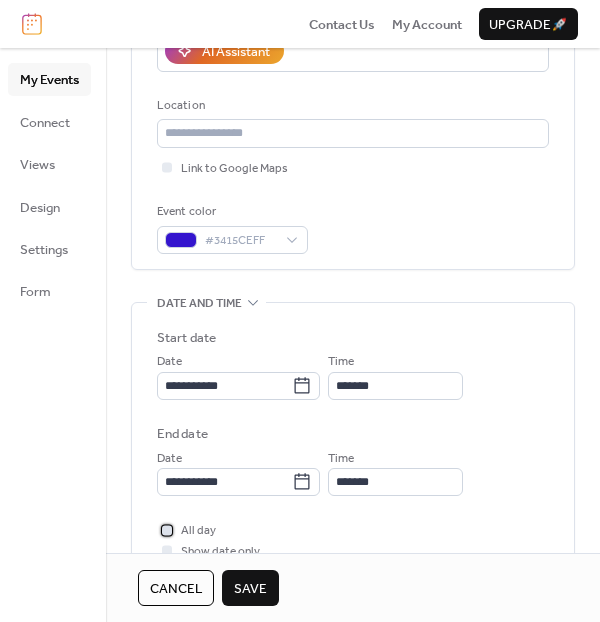 click at bounding box center (167, 530) 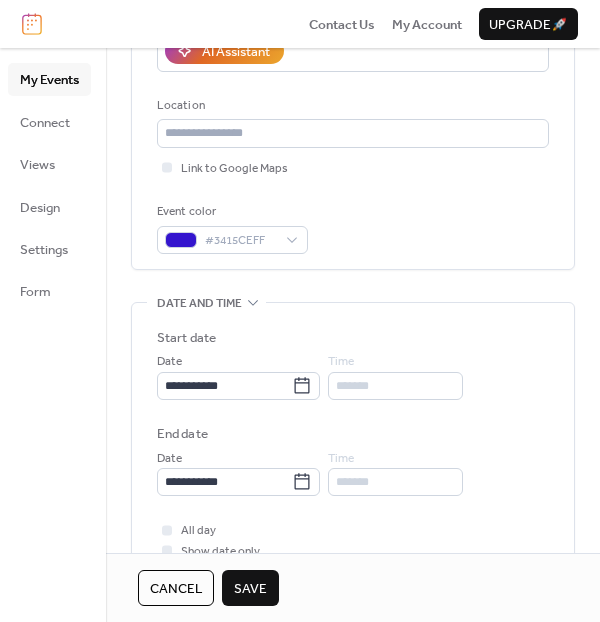 click on "Save" at bounding box center (250, 589) 